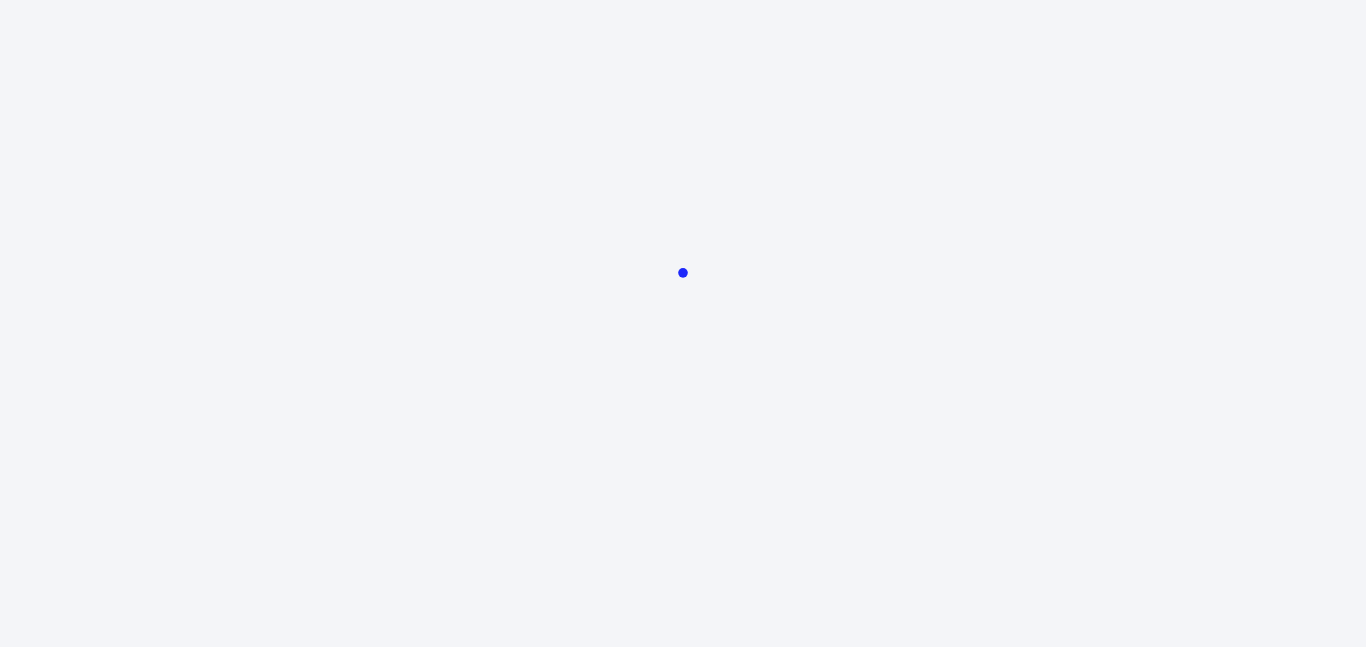 scroll, scrollTop: 0, scrollLeft: 0, axis: both 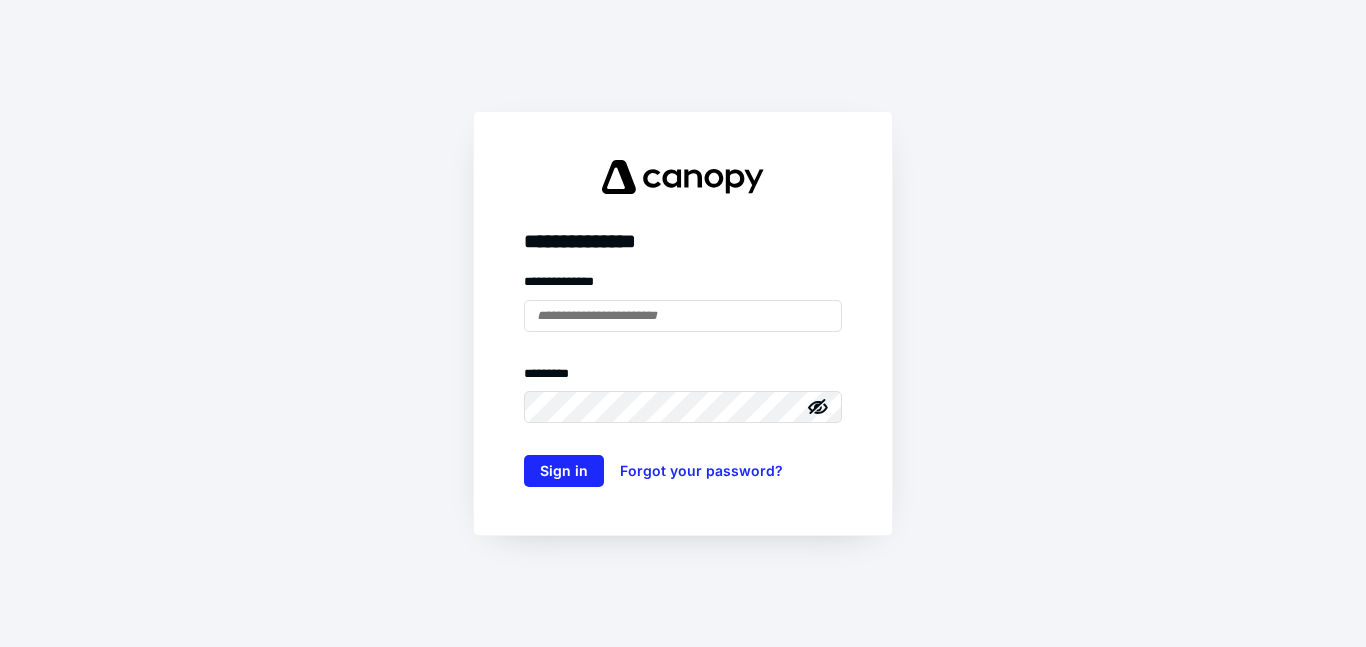 type on "**********" 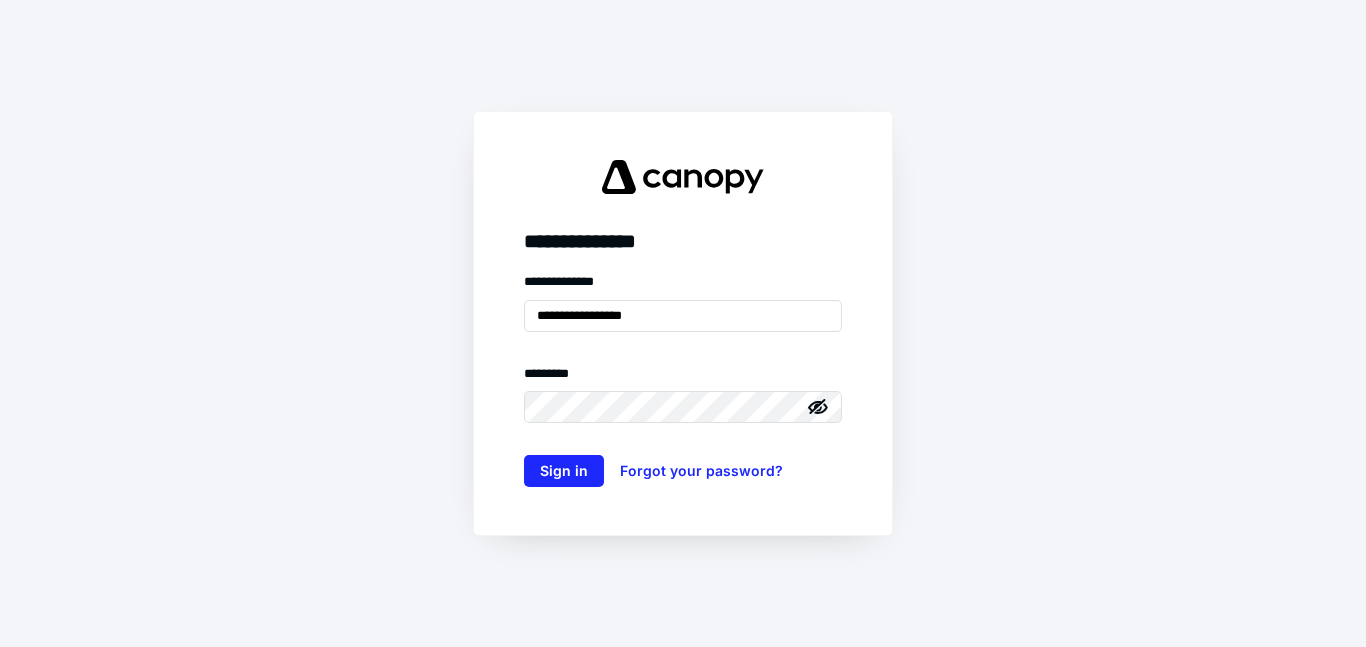 click 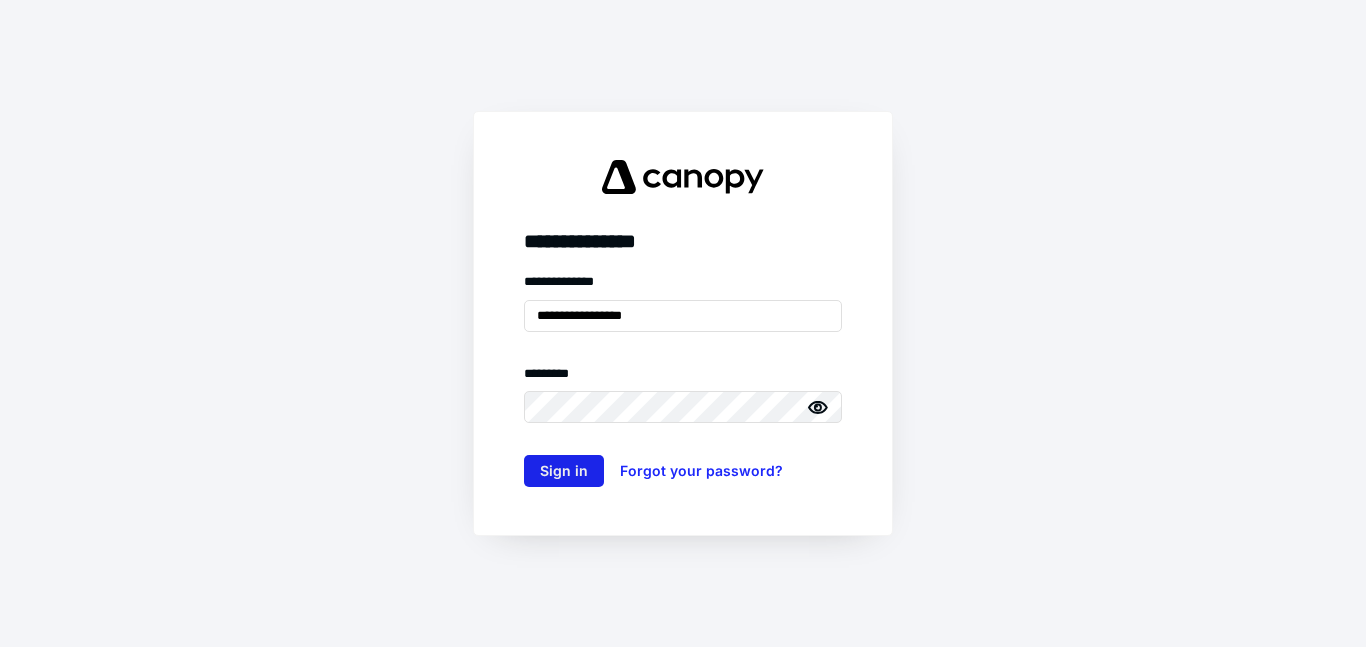 click on "Sign in" at bounding box center (564, 471) 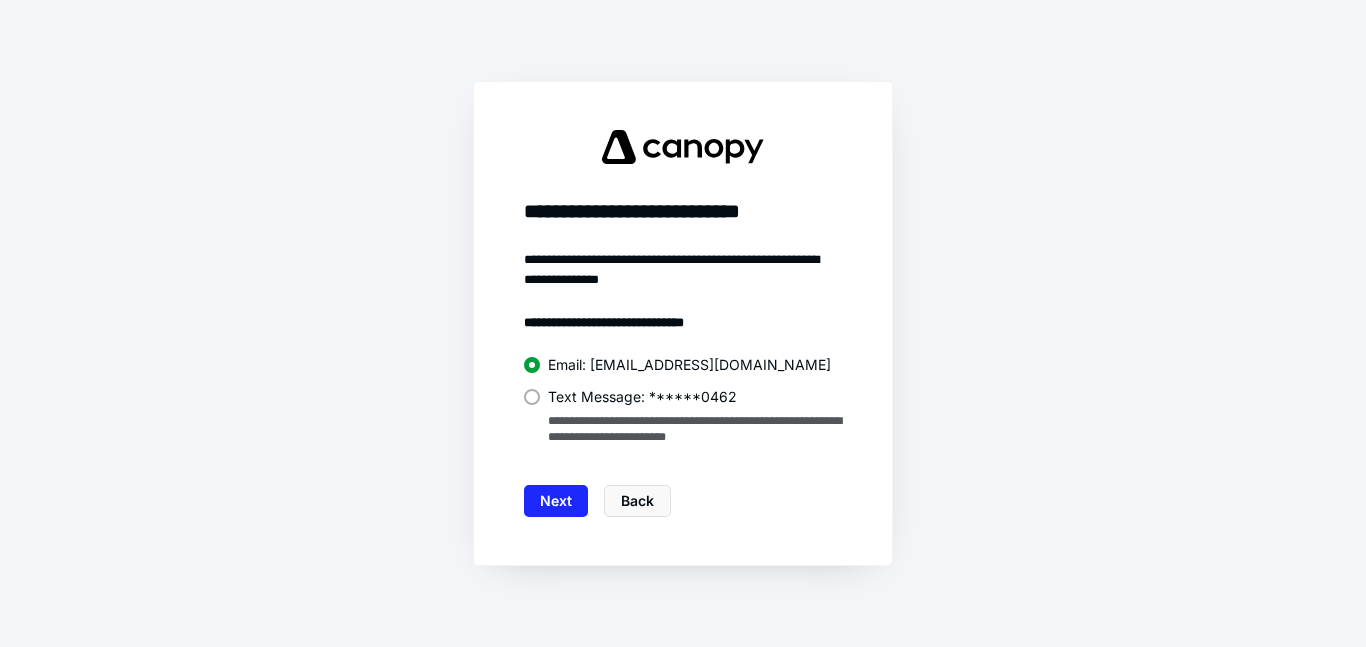 click at bounding box center [532, 397] 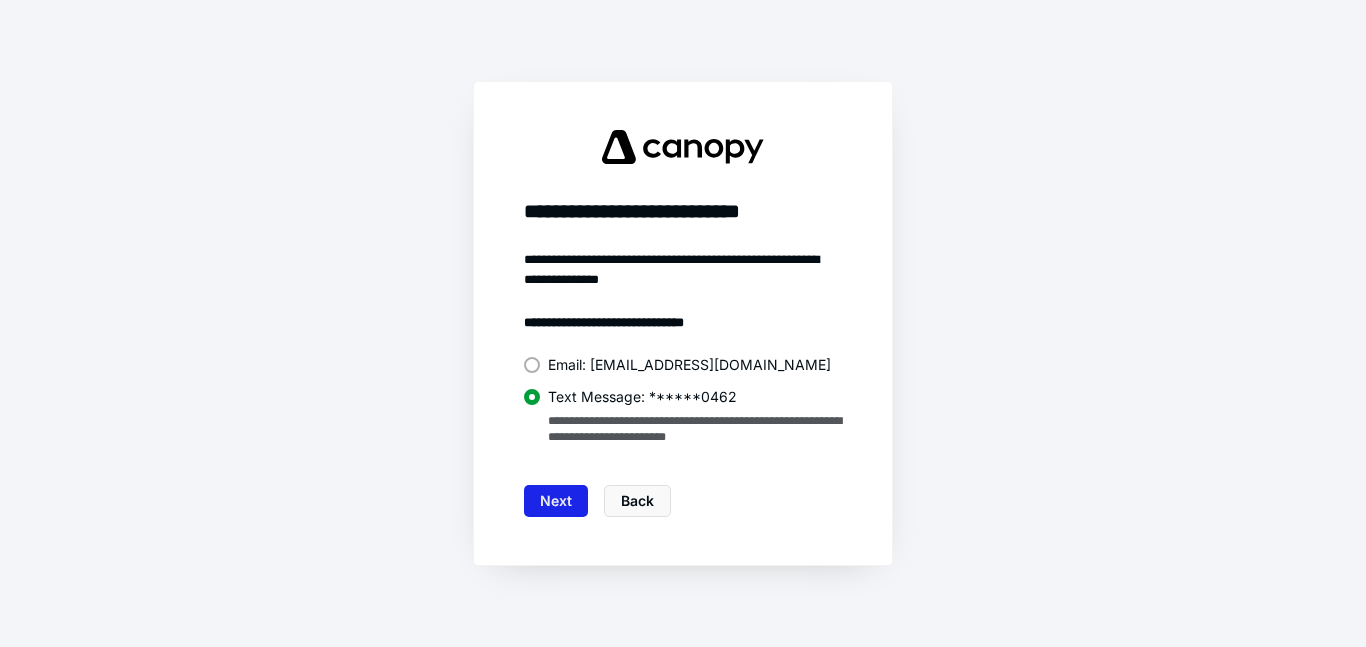 click on "Next" at bounding box center [556, 501] 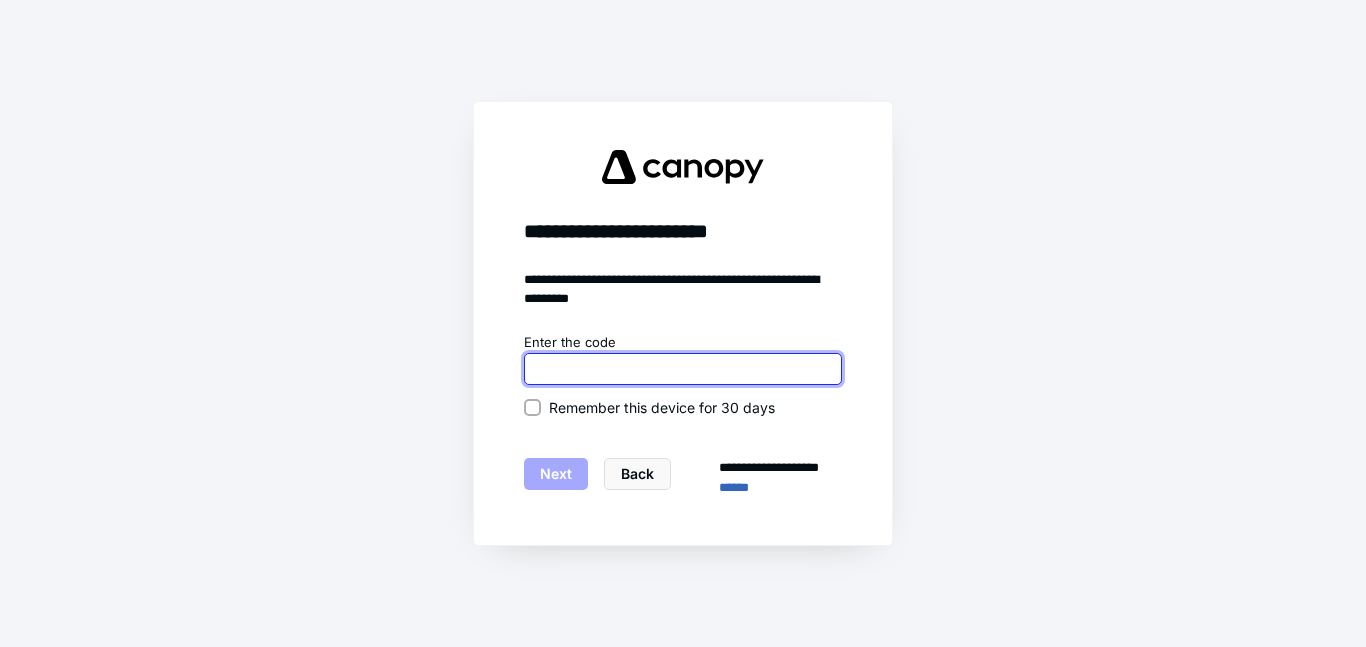 click at bounding box center (683, 369) 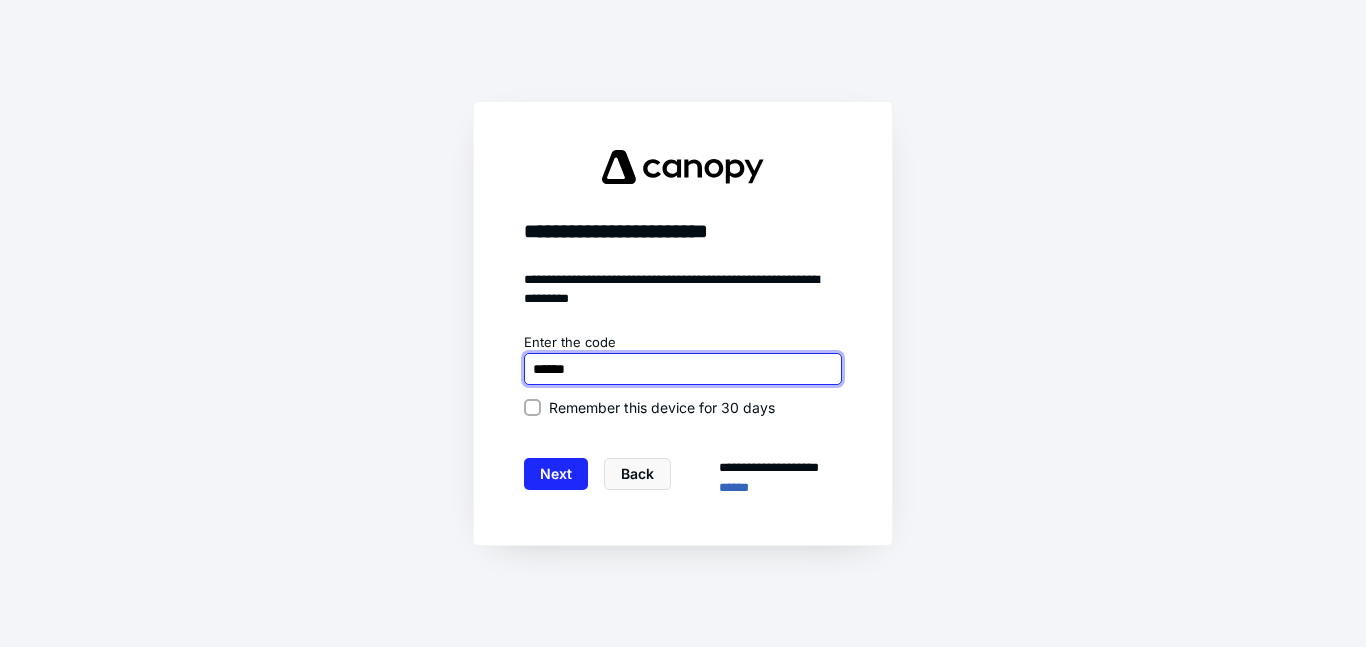 type on "******" 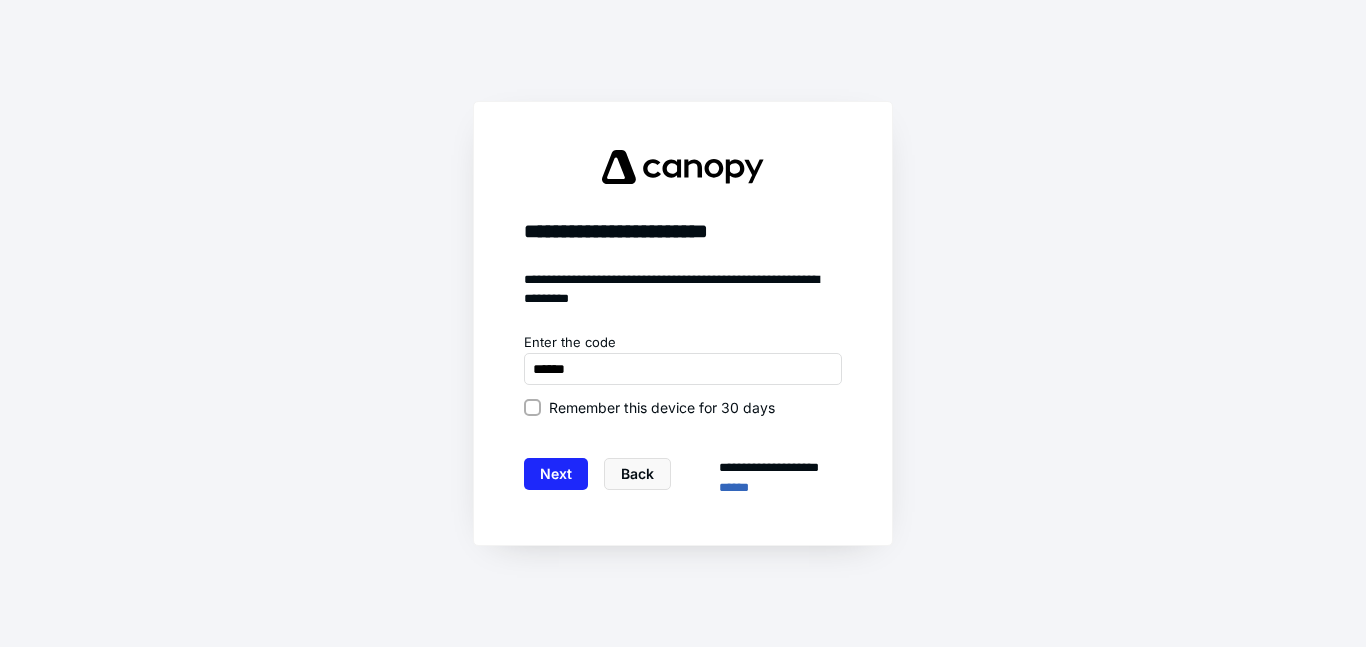 click on "**********" at bounding box center [683, 324] 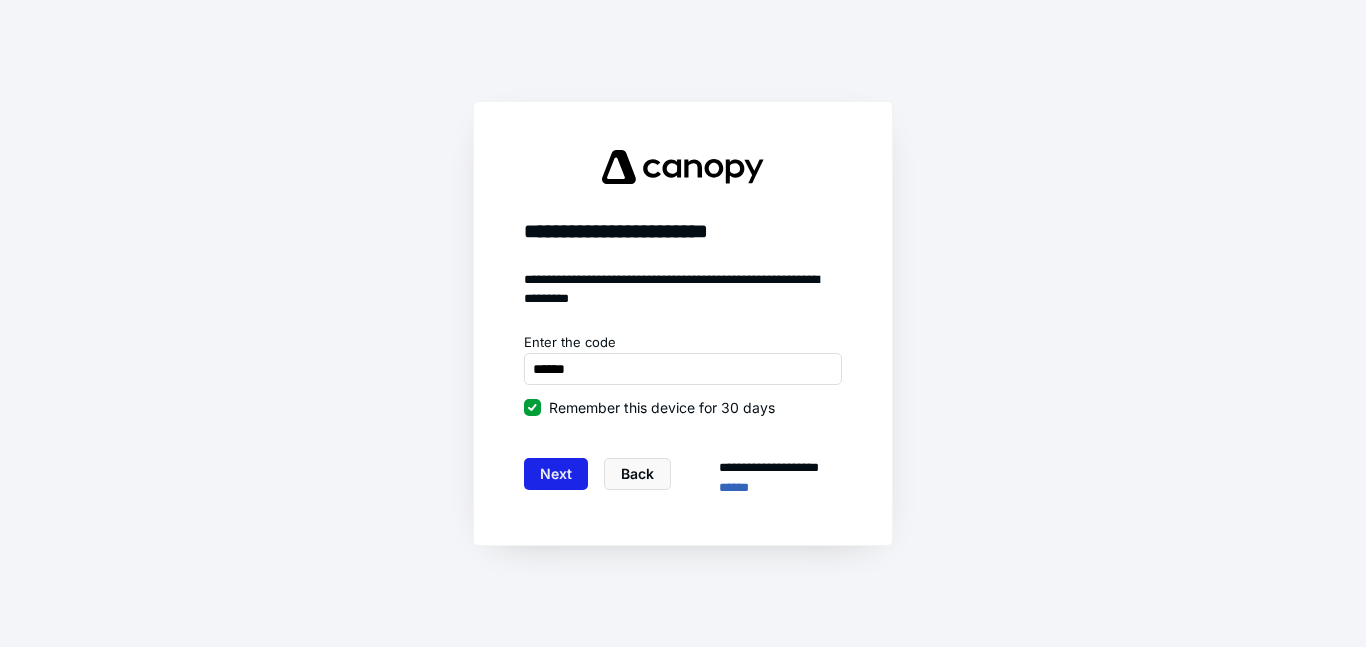 click on "Next" at bounding box center (556, 474) 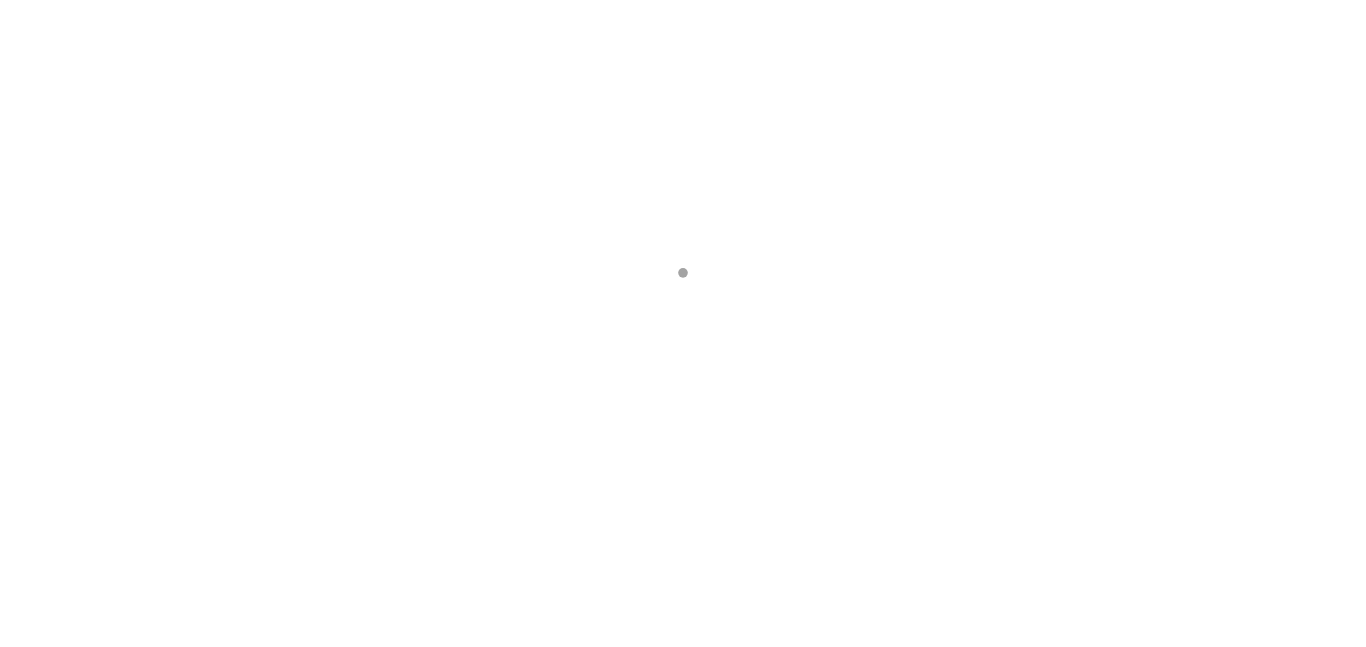 scroll, scrollTop: 0, scrollLeft: 0, axis: both 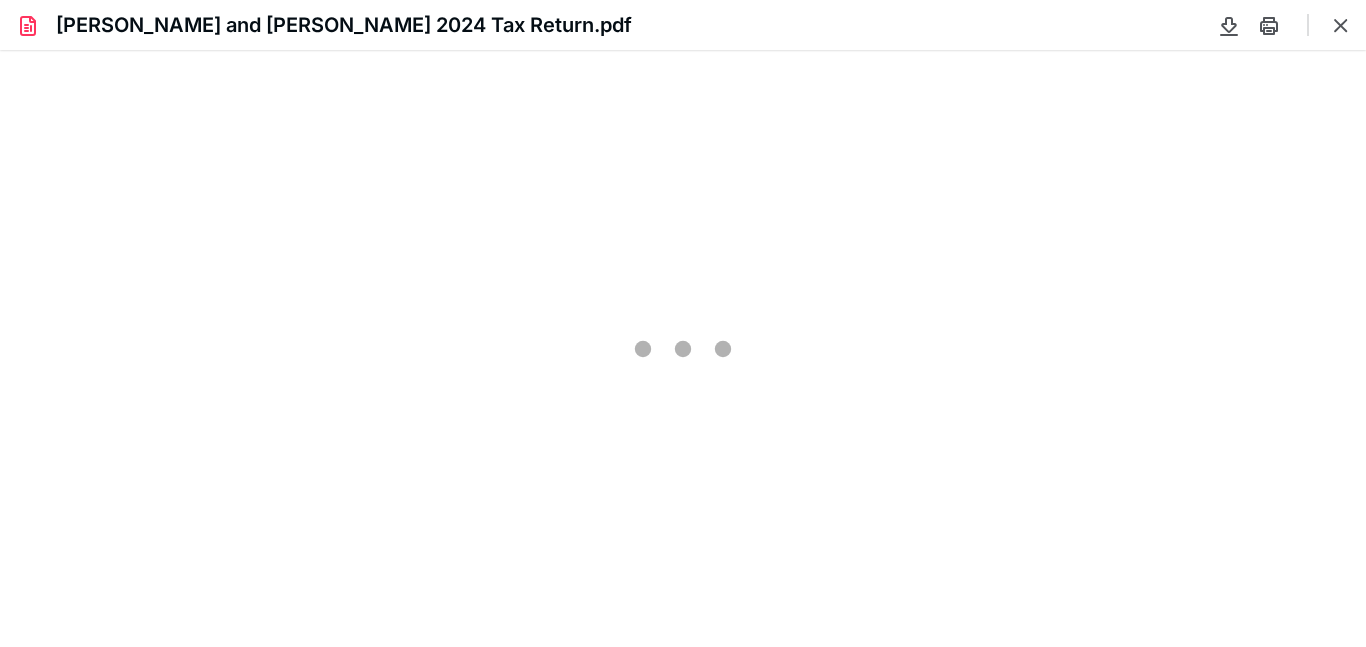 type on "71" 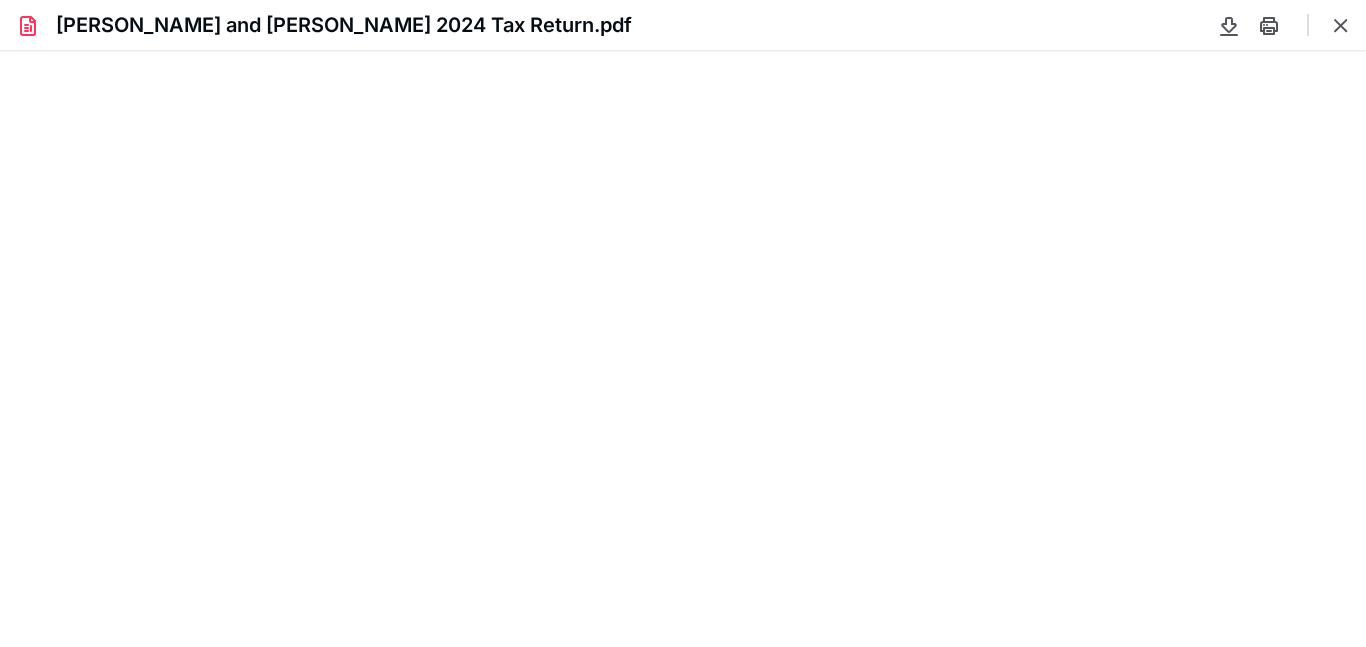 scroll, scrollTop: 39, scrollLeft: 0, axis: vertical 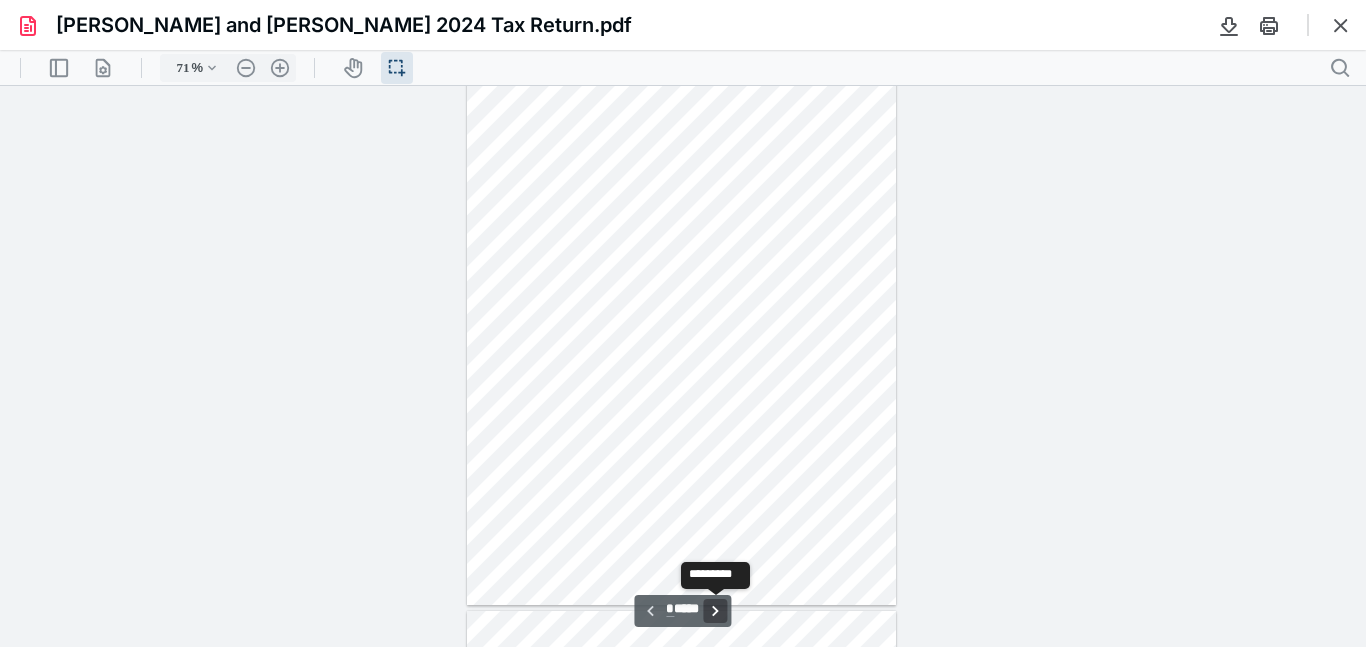 click on "**********" at bounding box center [716, 611] 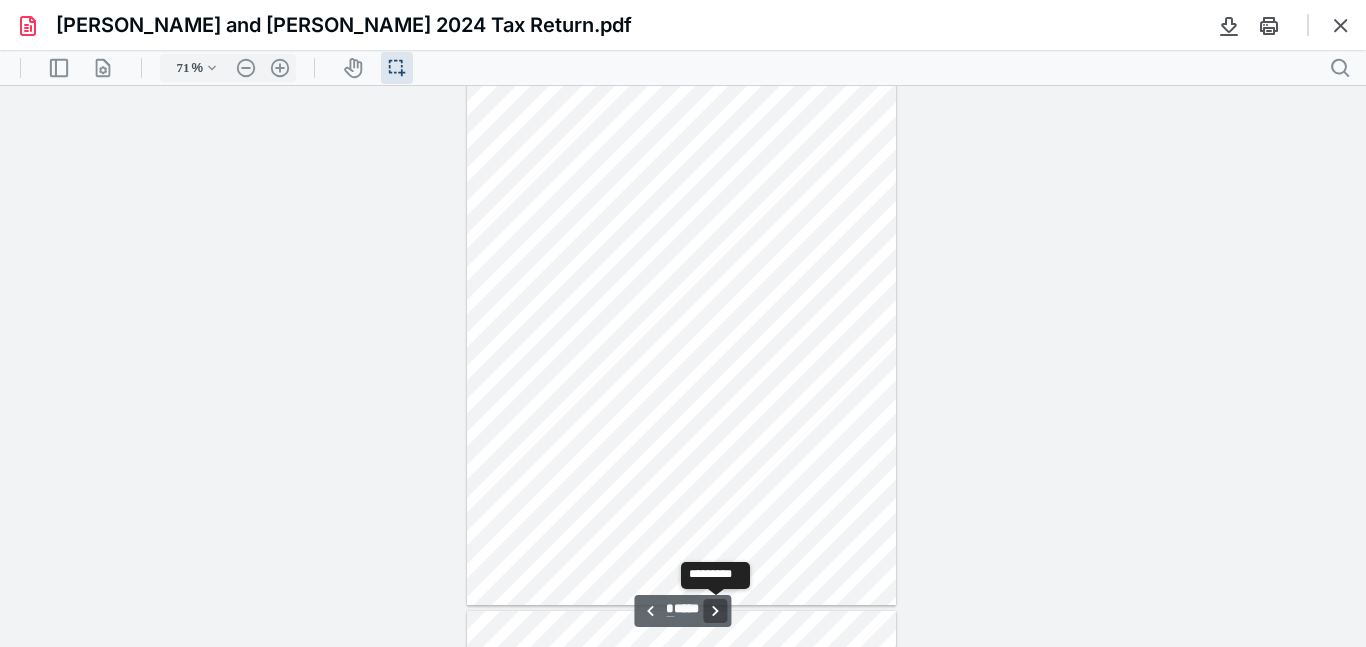 scroll, scrollTop: 561, scrollLeft: 0, axis: vertical 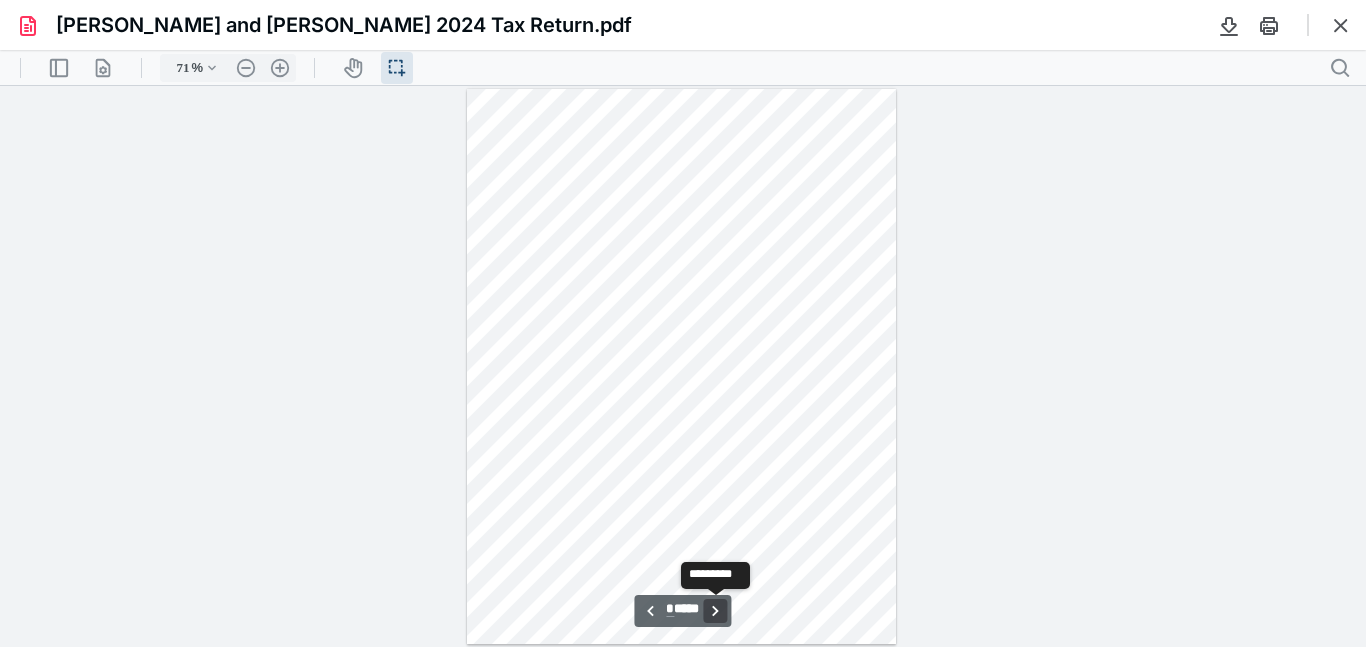 click on "**********" at bounding box center [716, 611] 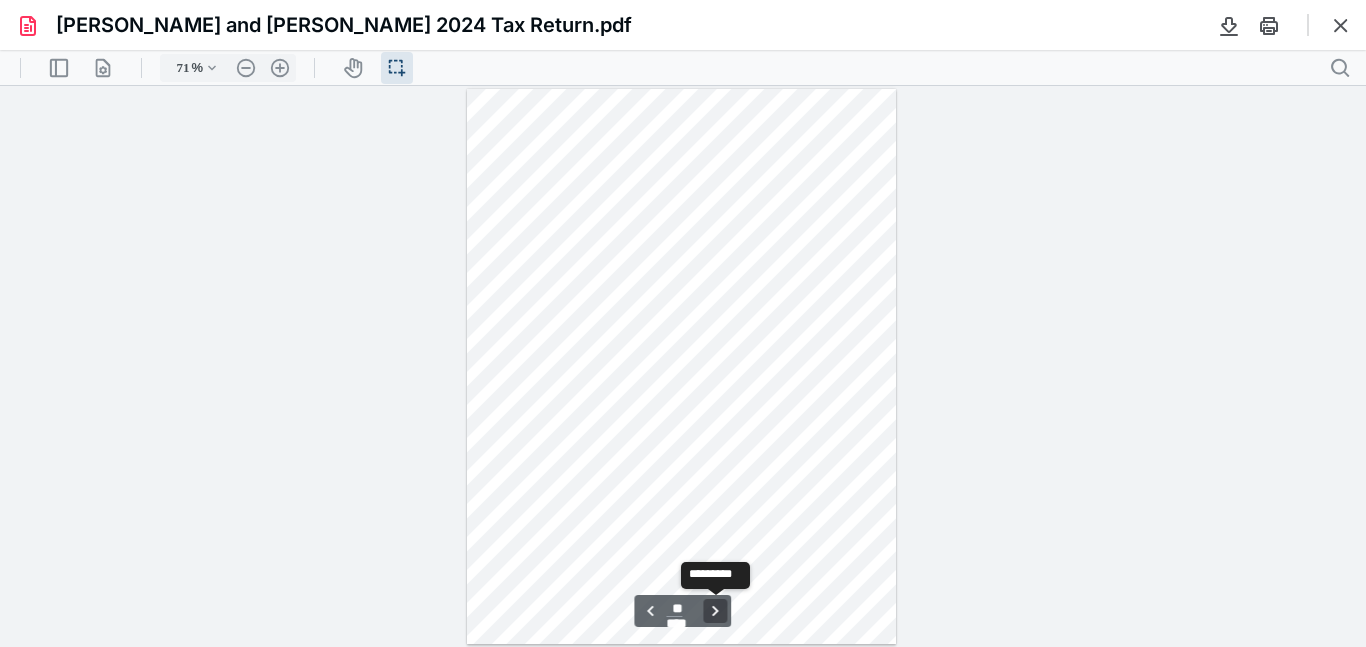 click on "**********" at bounding box center (716, 611) 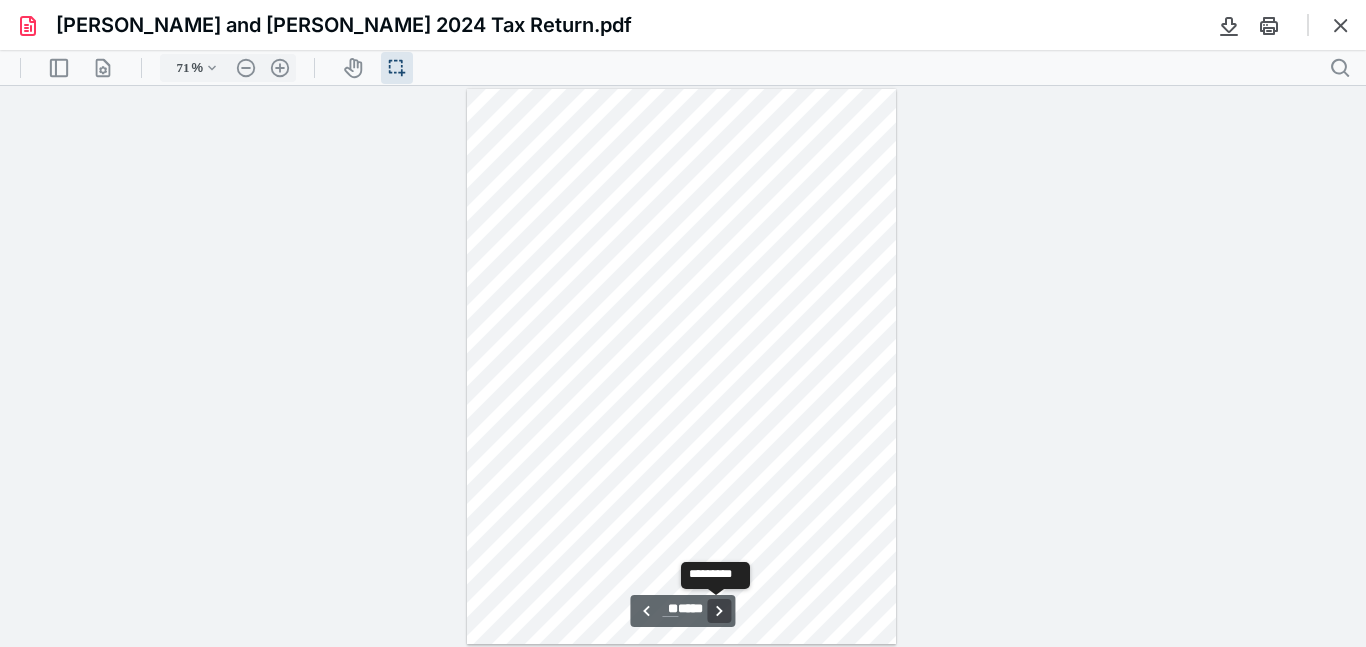 click on "**********" at bounding box center (720, 611) 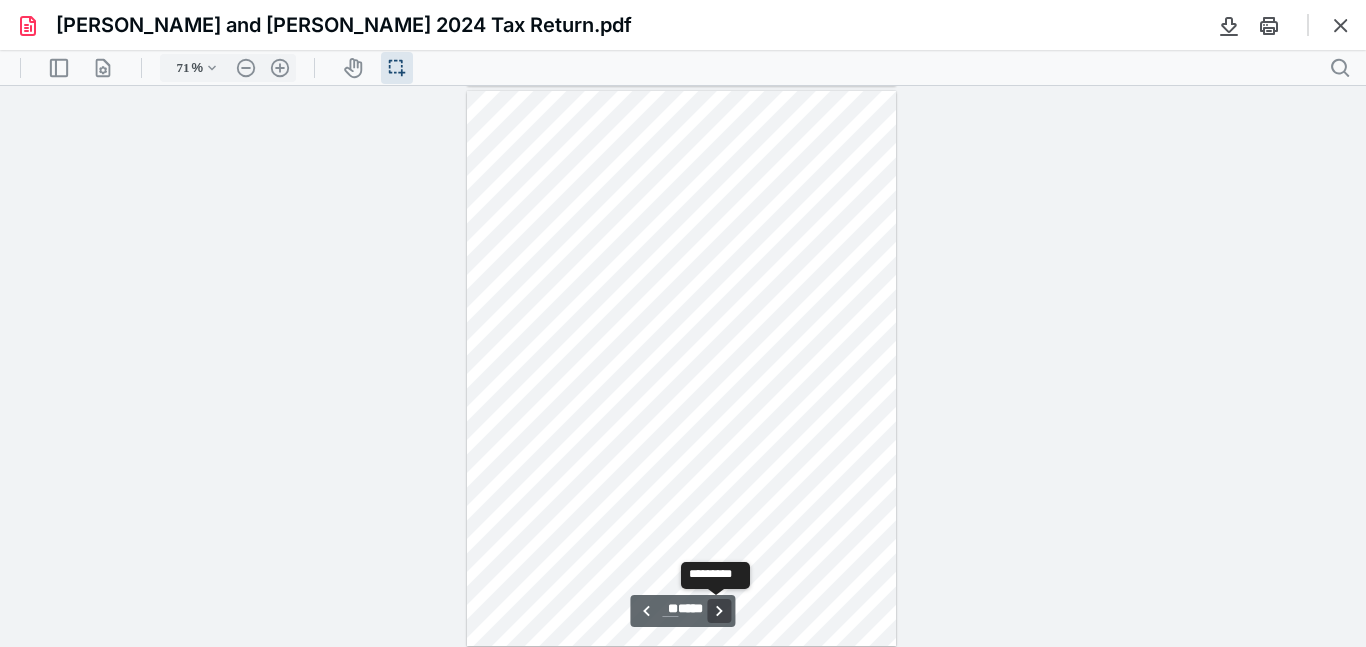 click on "**********" at bounding box center (720, 611) 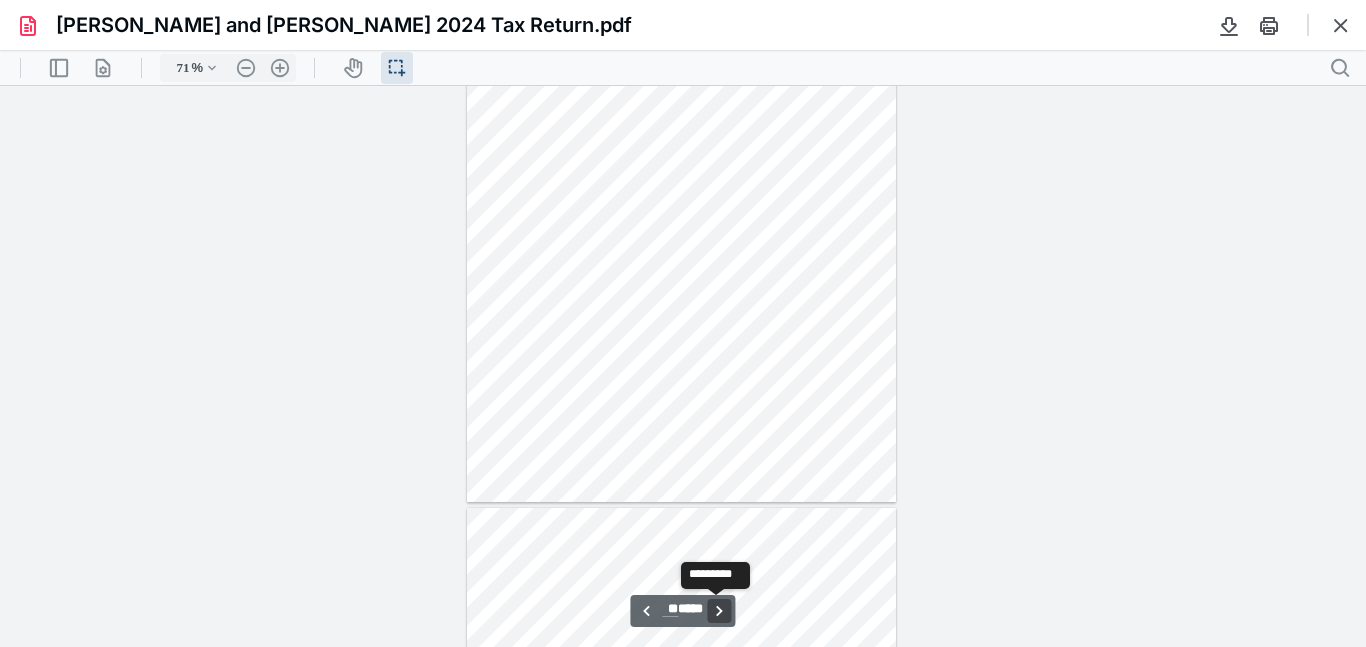 click on "**********" at bounding box center [720, 611] 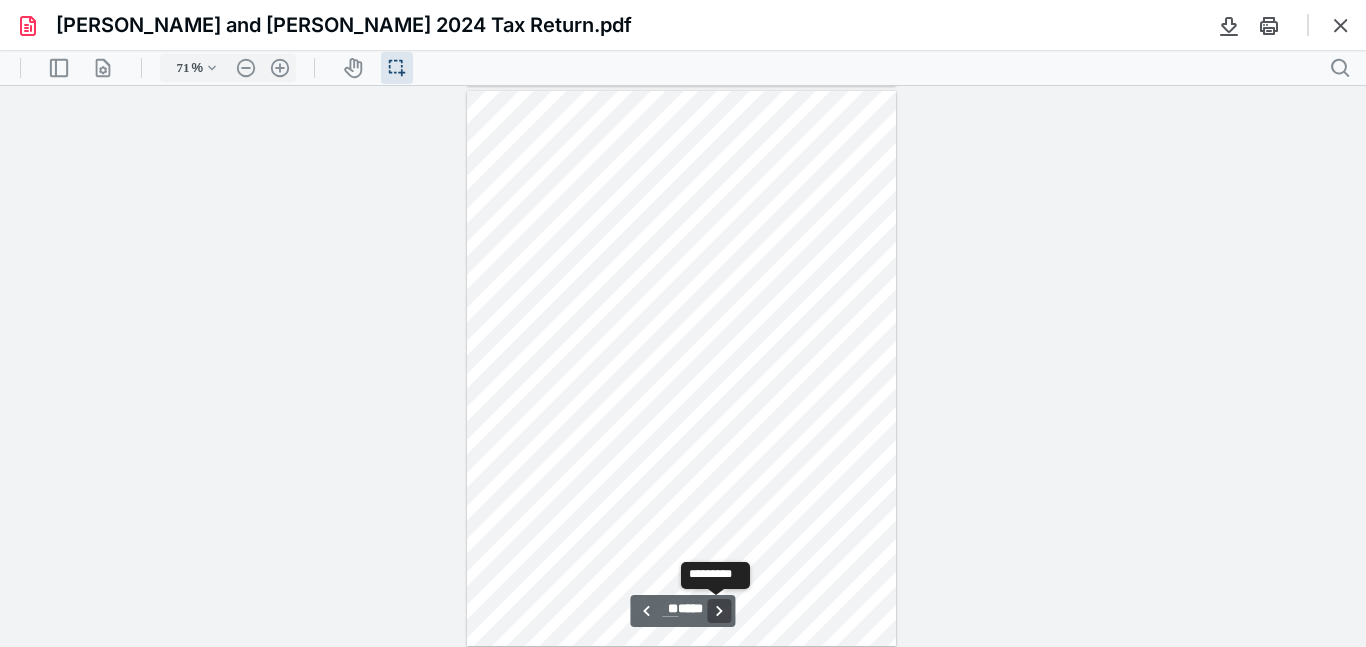 click on "**********" at bounding box center (720, 611) 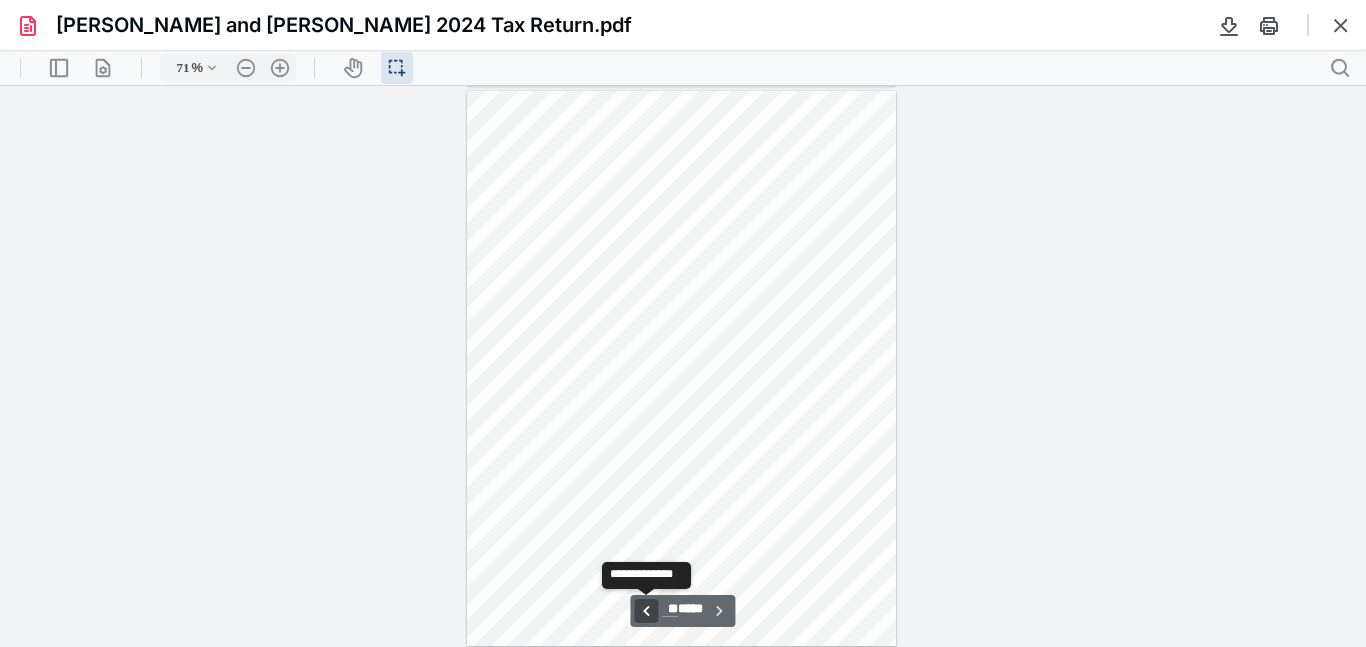 click on "**********" at bounding box center (646, 611) 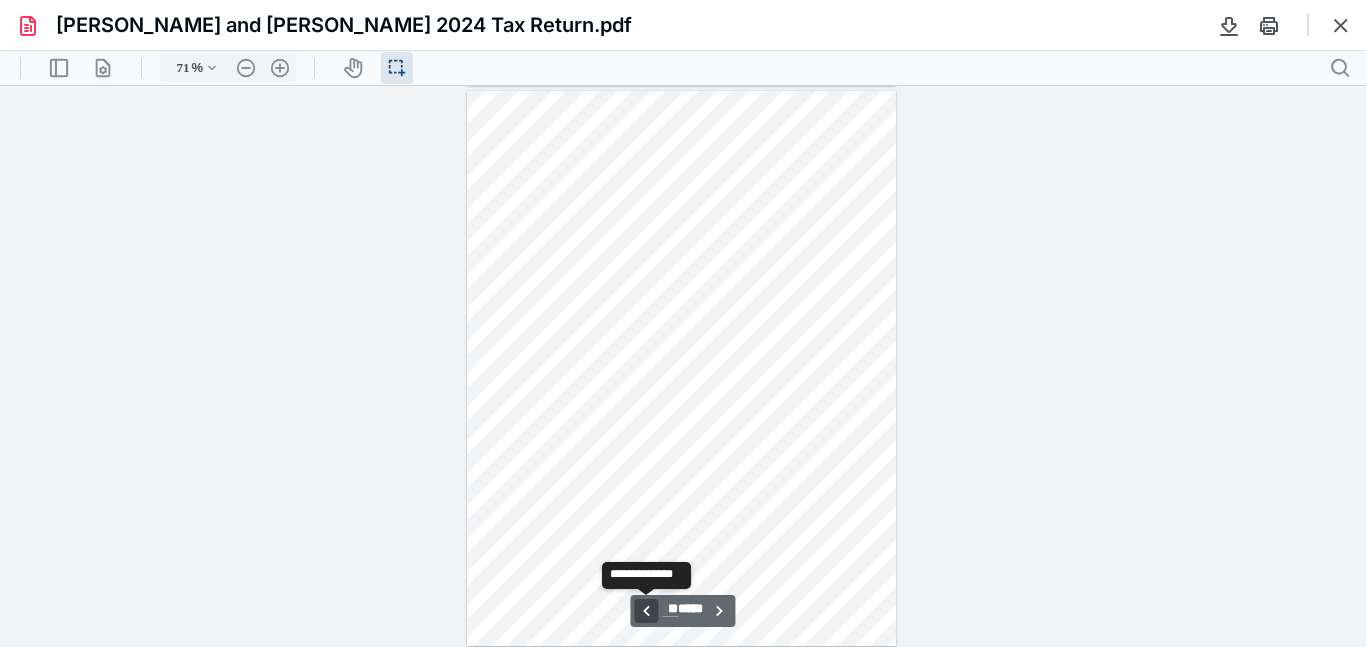 scroll, scrollTop: 16828, scrollLeft: 0, axis: vertical 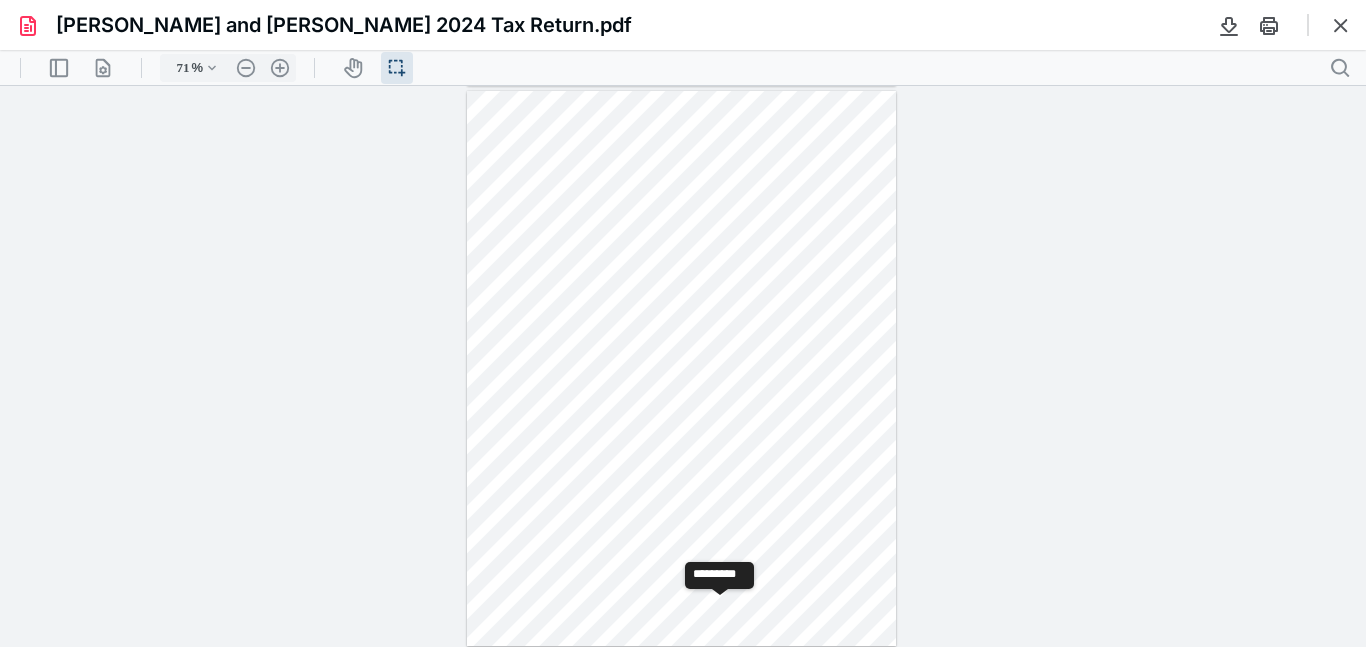 click on "**********" at bounding box center [720, 611] 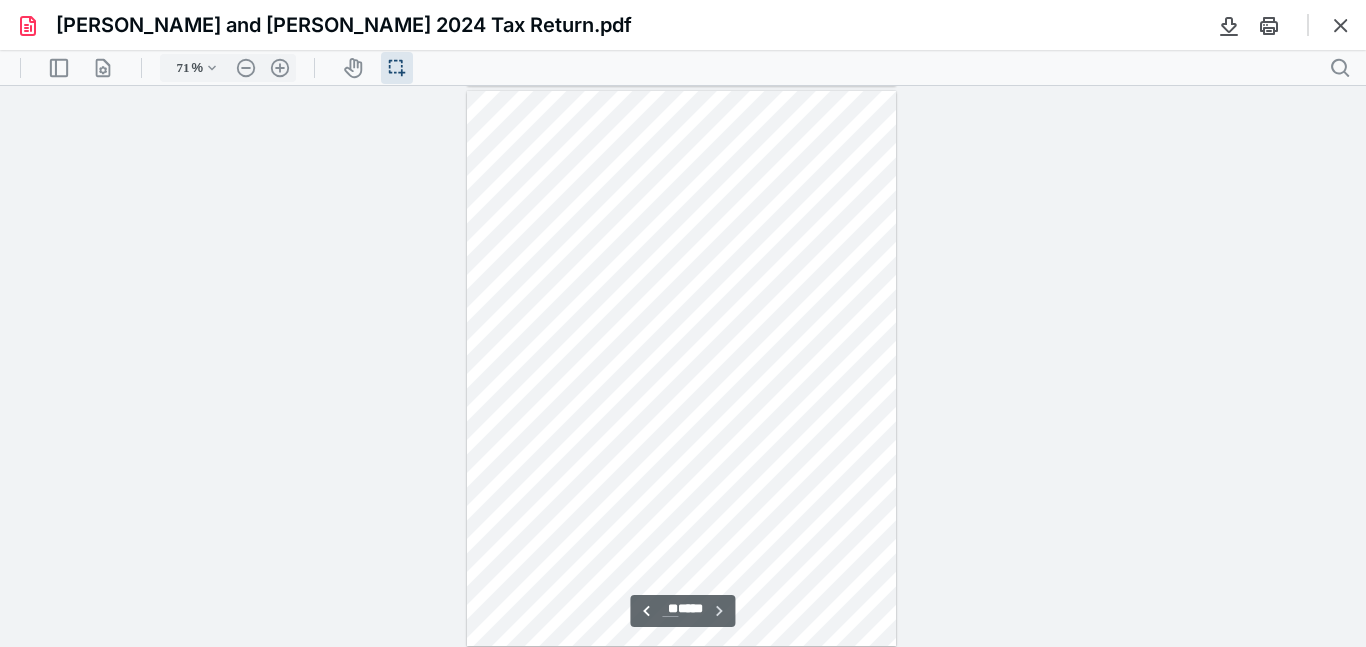 scroll, scrollTop: 17389, scrollLeft: 0, axis: vertical 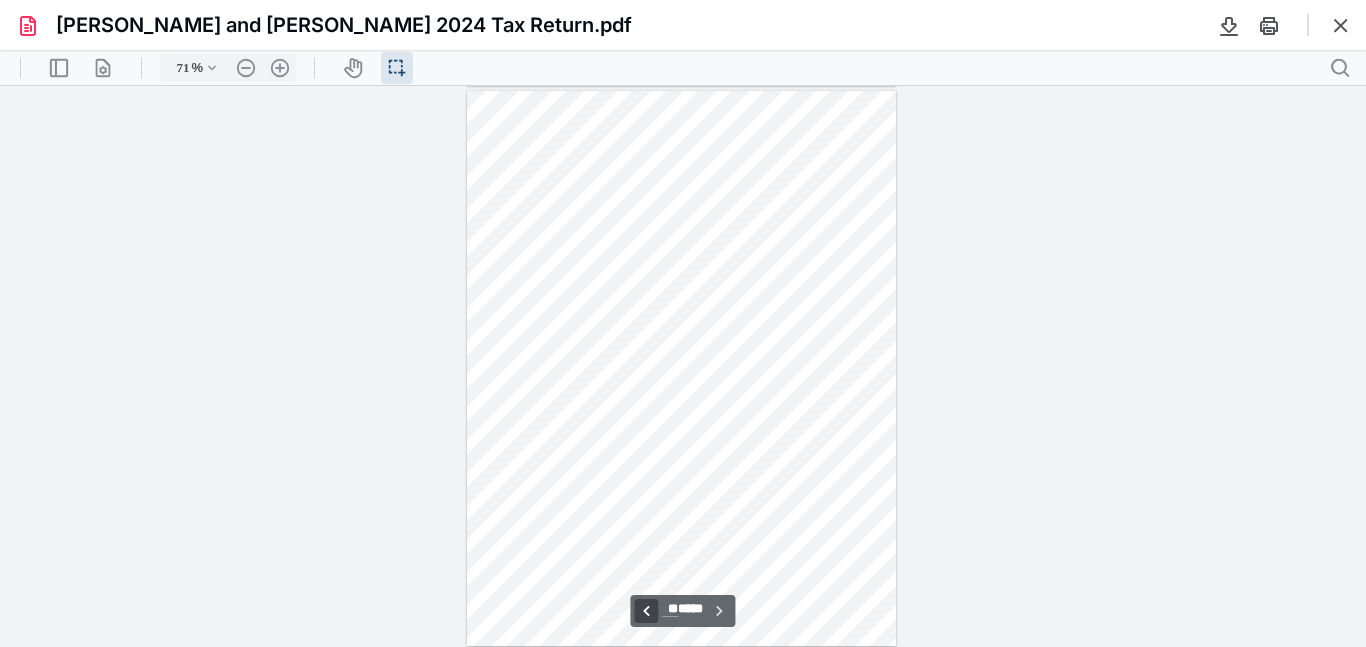click on "**********" at bounding box center [646, 611] 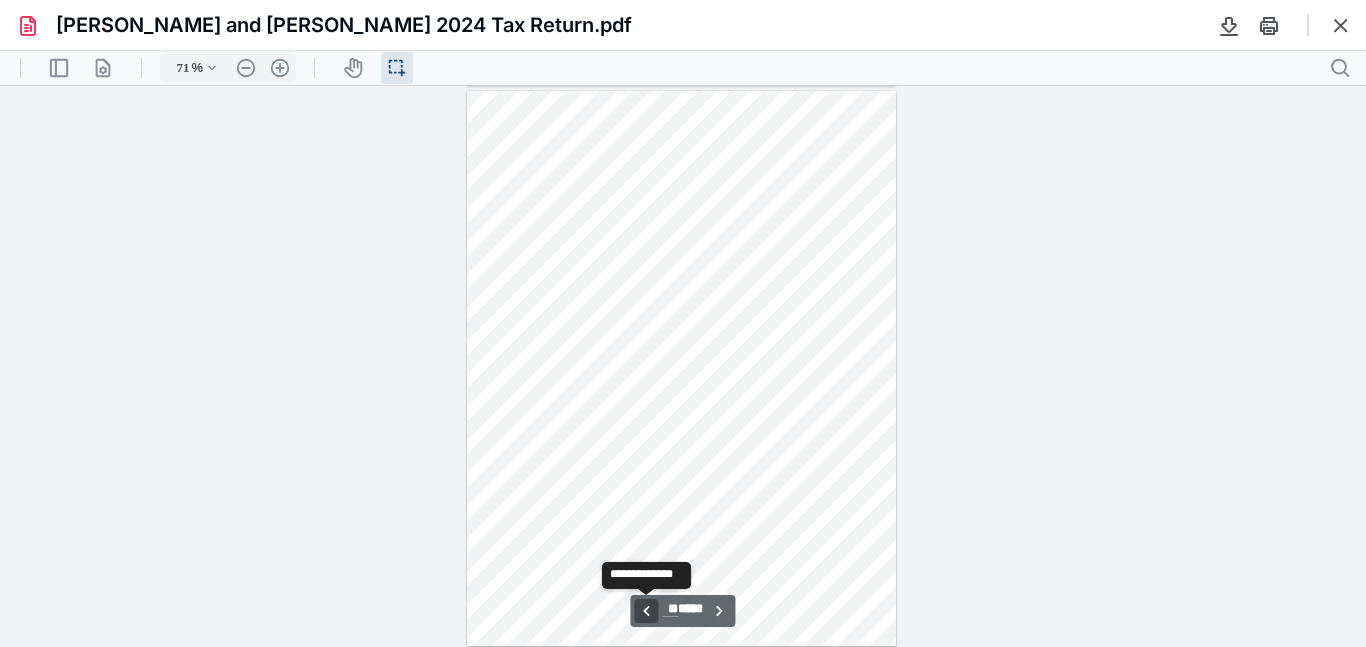 click on "**********" at bounding box center [646, 611] 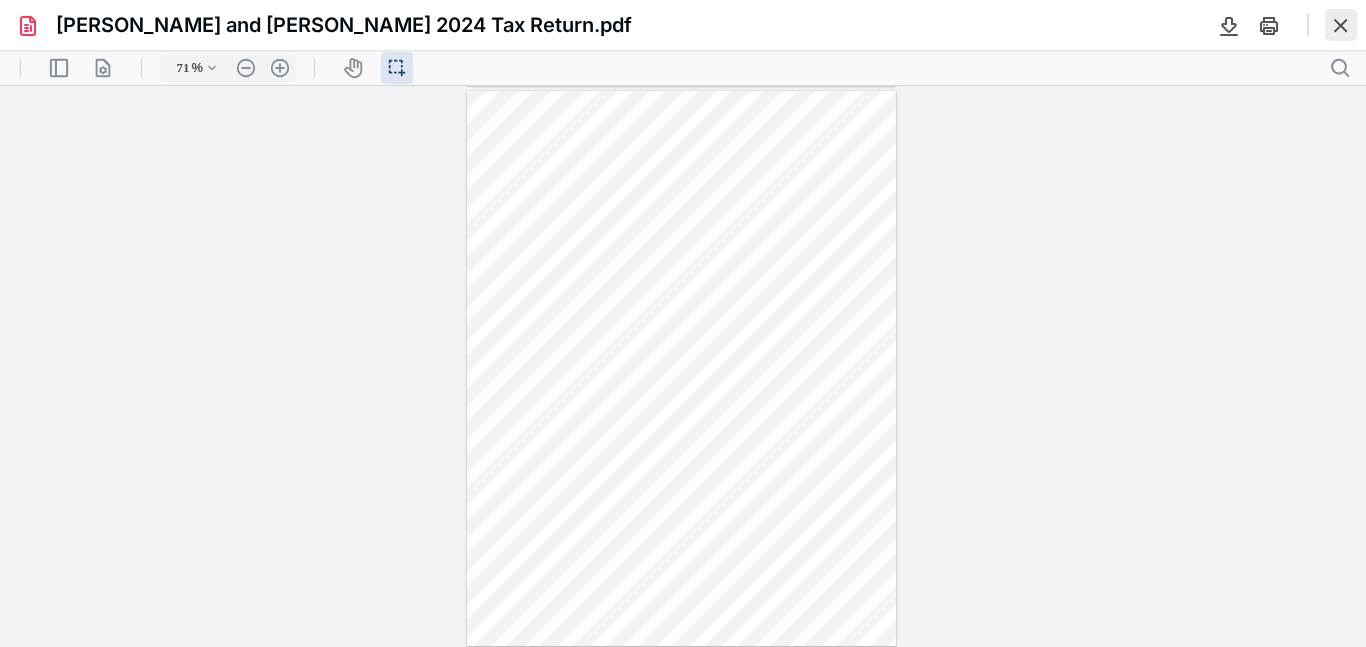 click at bounding box center (1341, 25) 